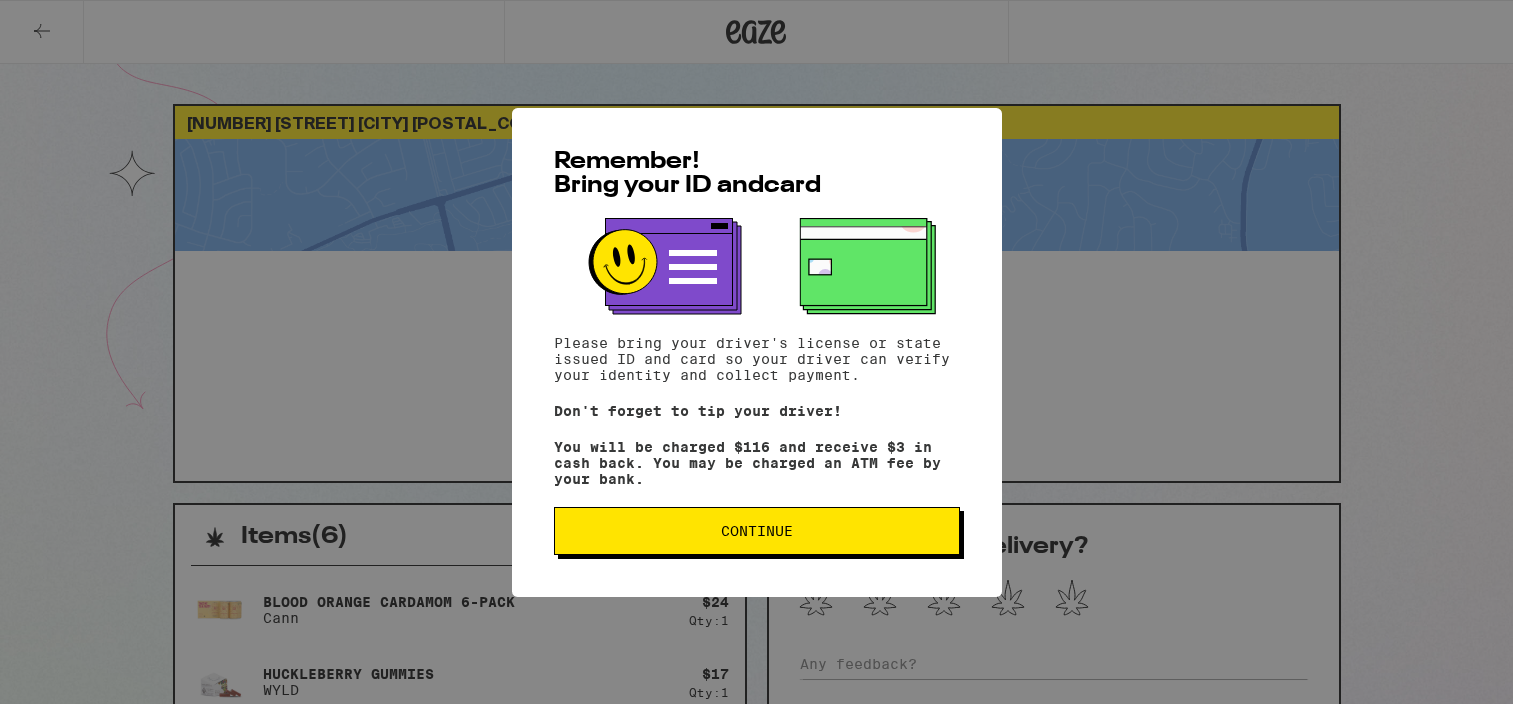 scroll, scrollTop: 0, scrollLeft: 0, axis: both 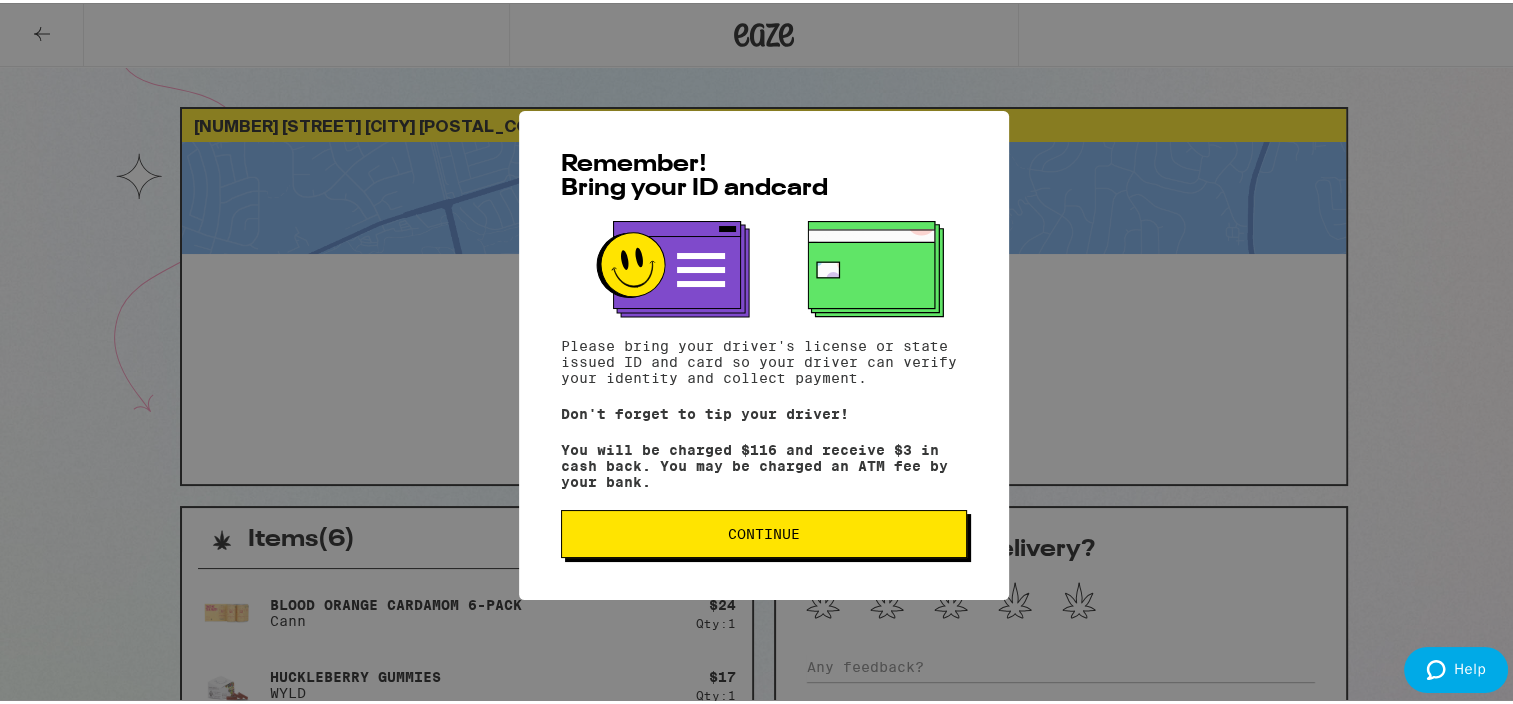 click on "Continue" at bounding box center (764, 531) 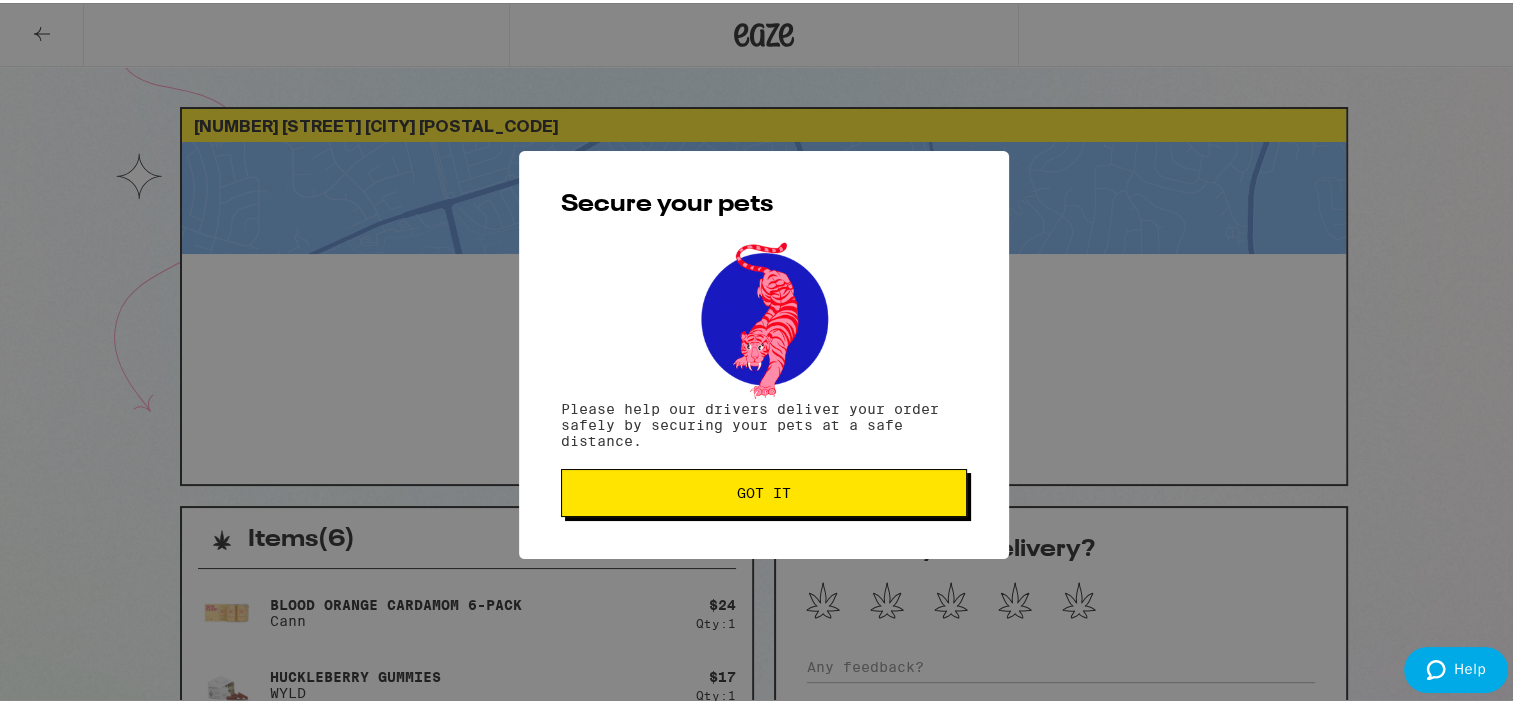 click on "Got it" at bounding box center (764, 490) 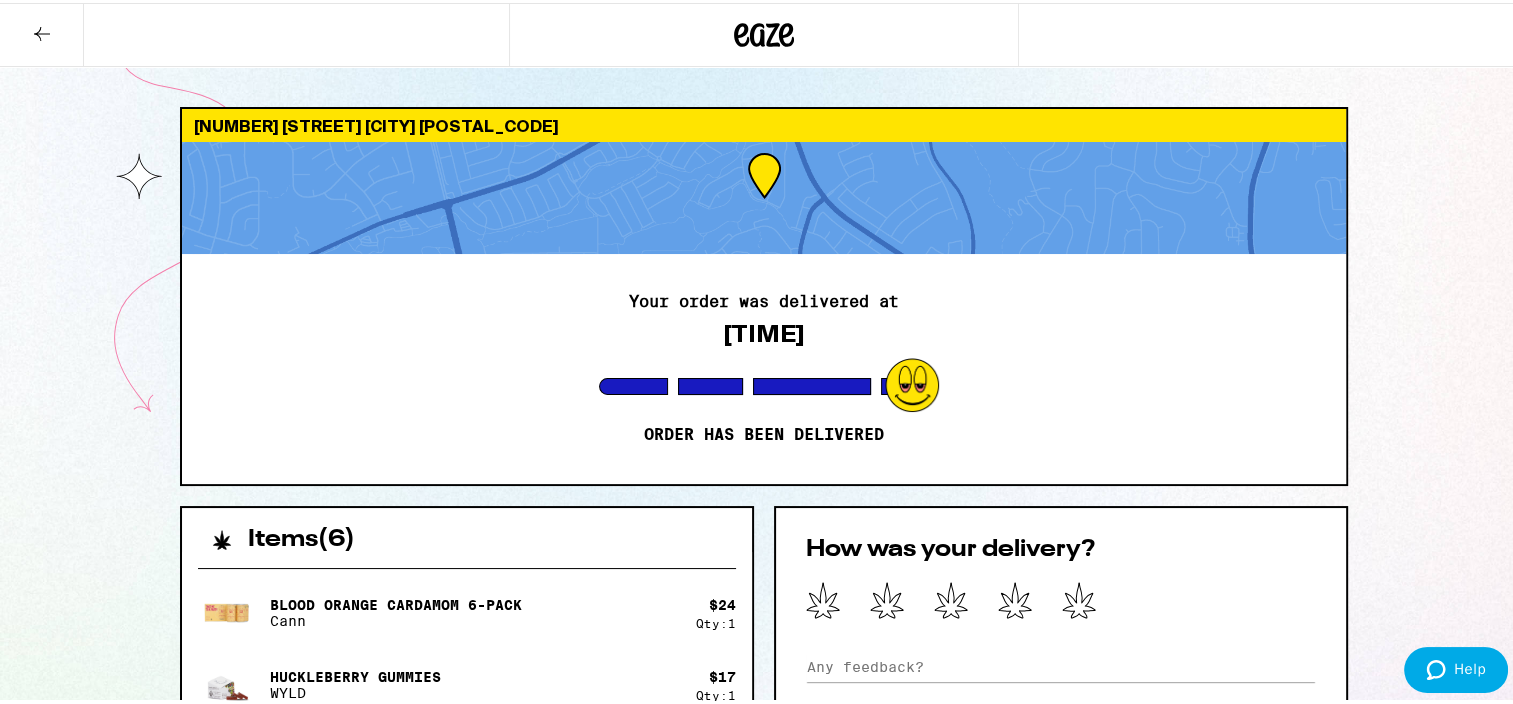 scroll, scrollTop: 0, scrollLeft: 0, axis: both 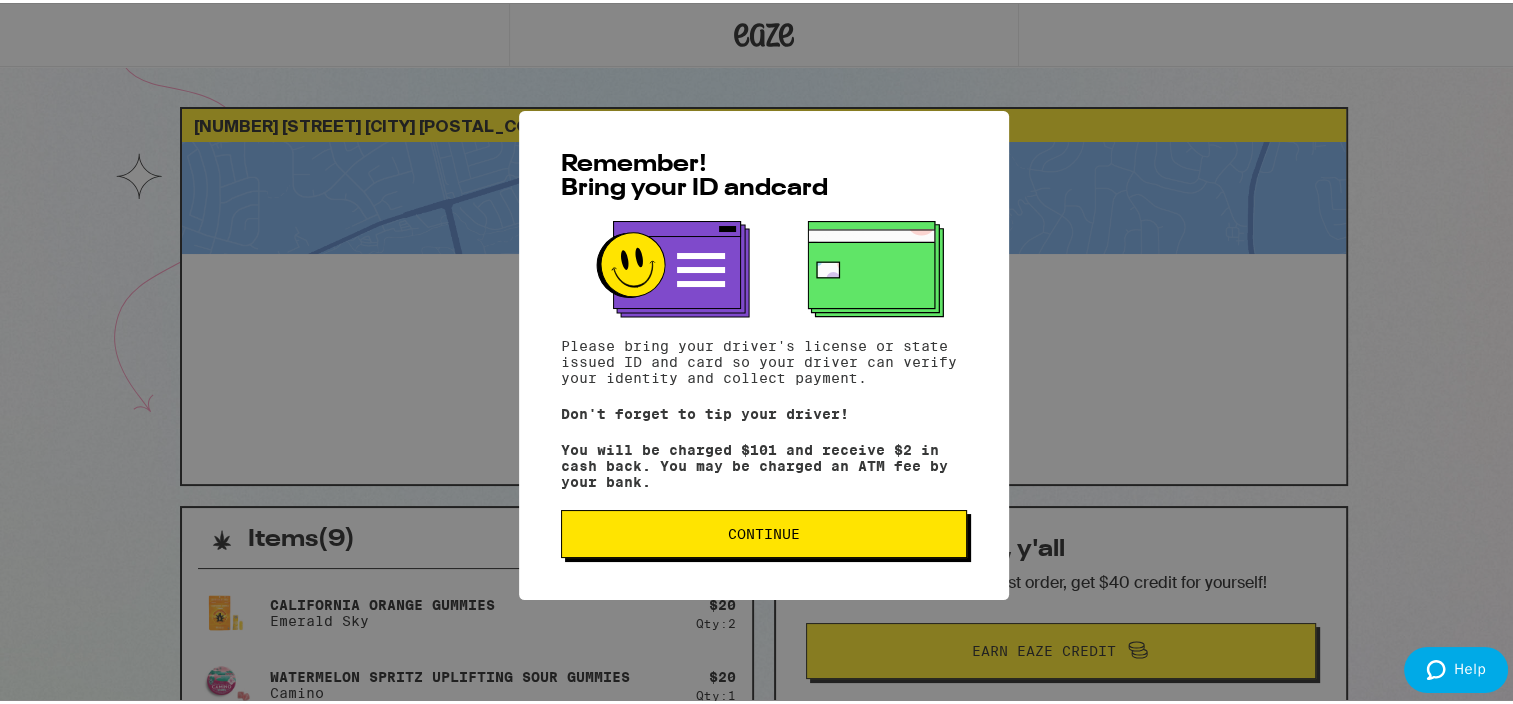 click on "Continue" at bounding box center (764, 531) 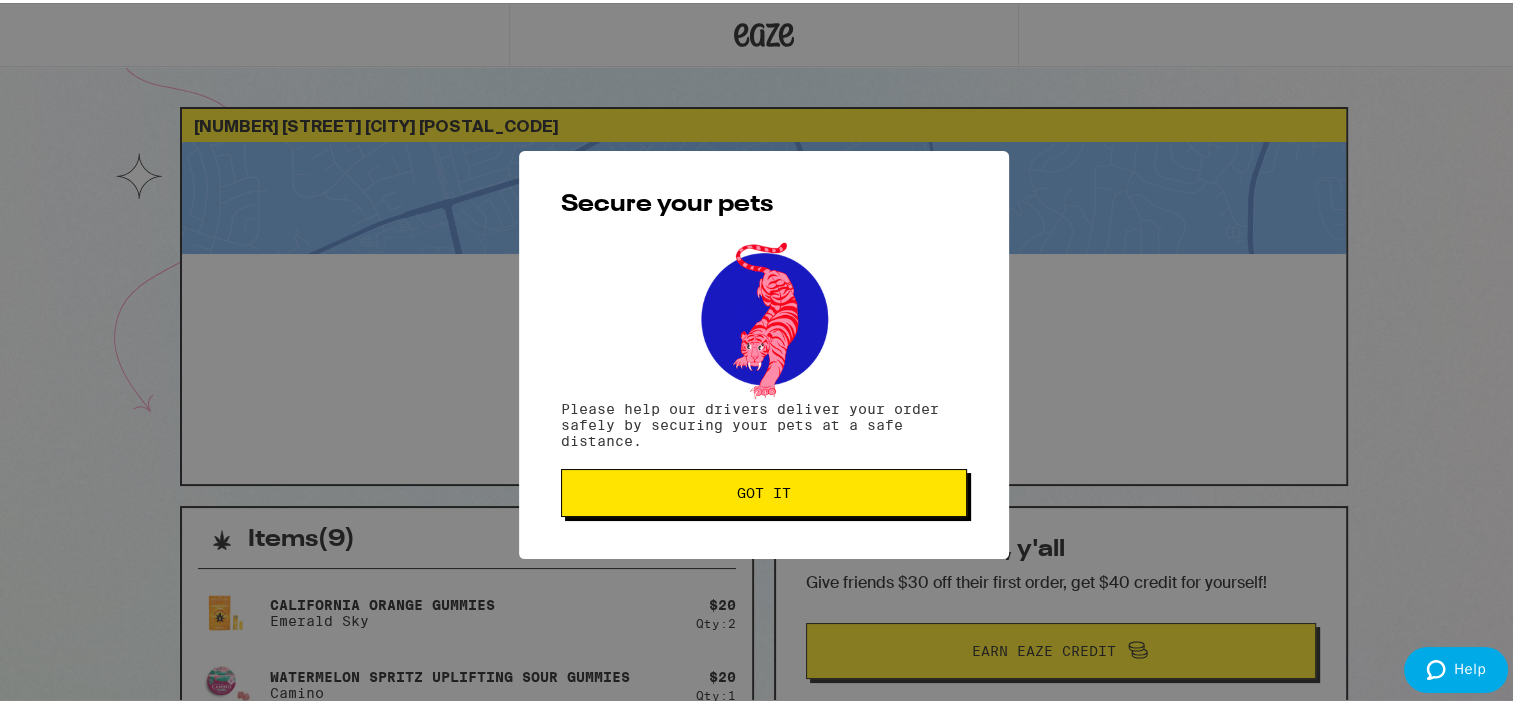 click on "Got it" at bounding box center (764, 490) 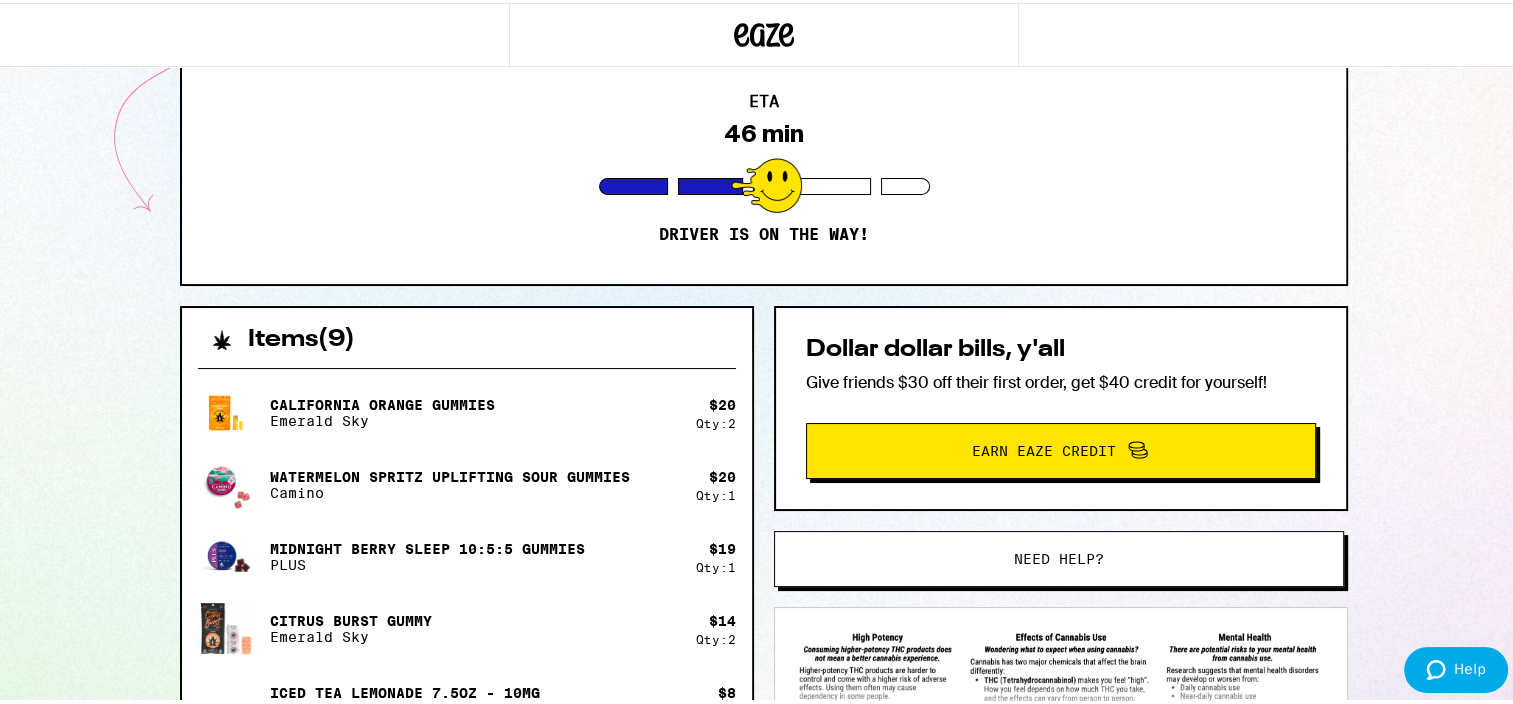scroll, scrollTop: 0, scrollLeft: 0, axis: both 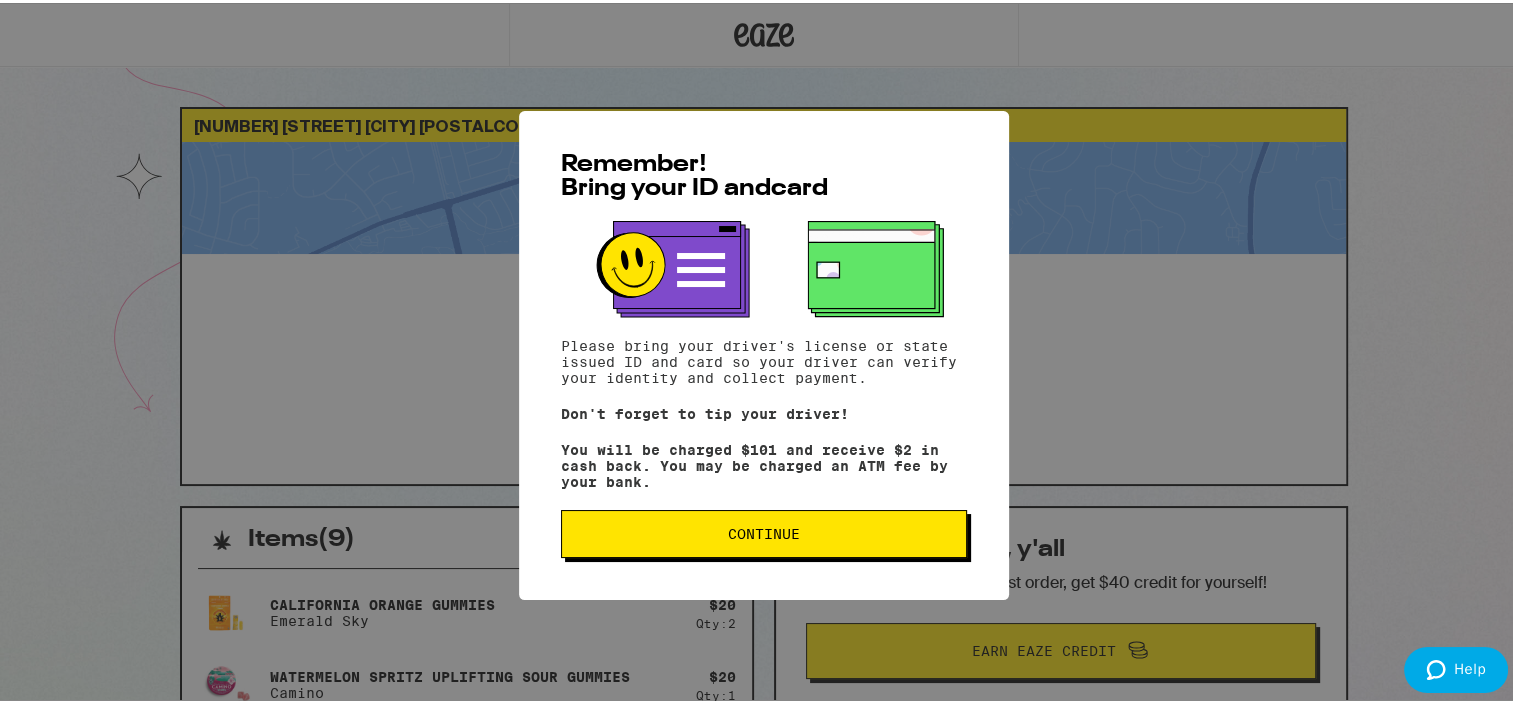 click on "Continue" at bounding box center [764, 531] 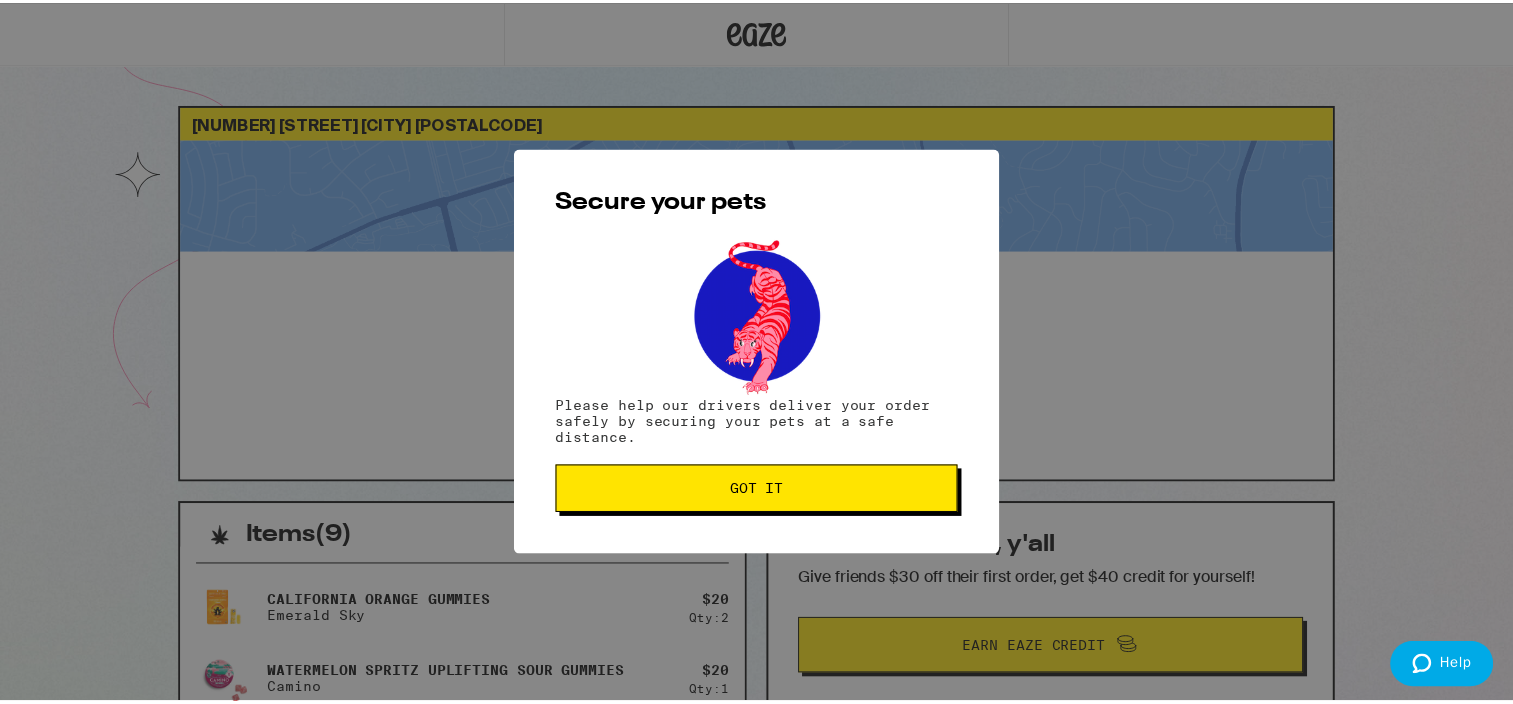 scroll, scrollTop: 0, scrollLeft: 0, axis: both 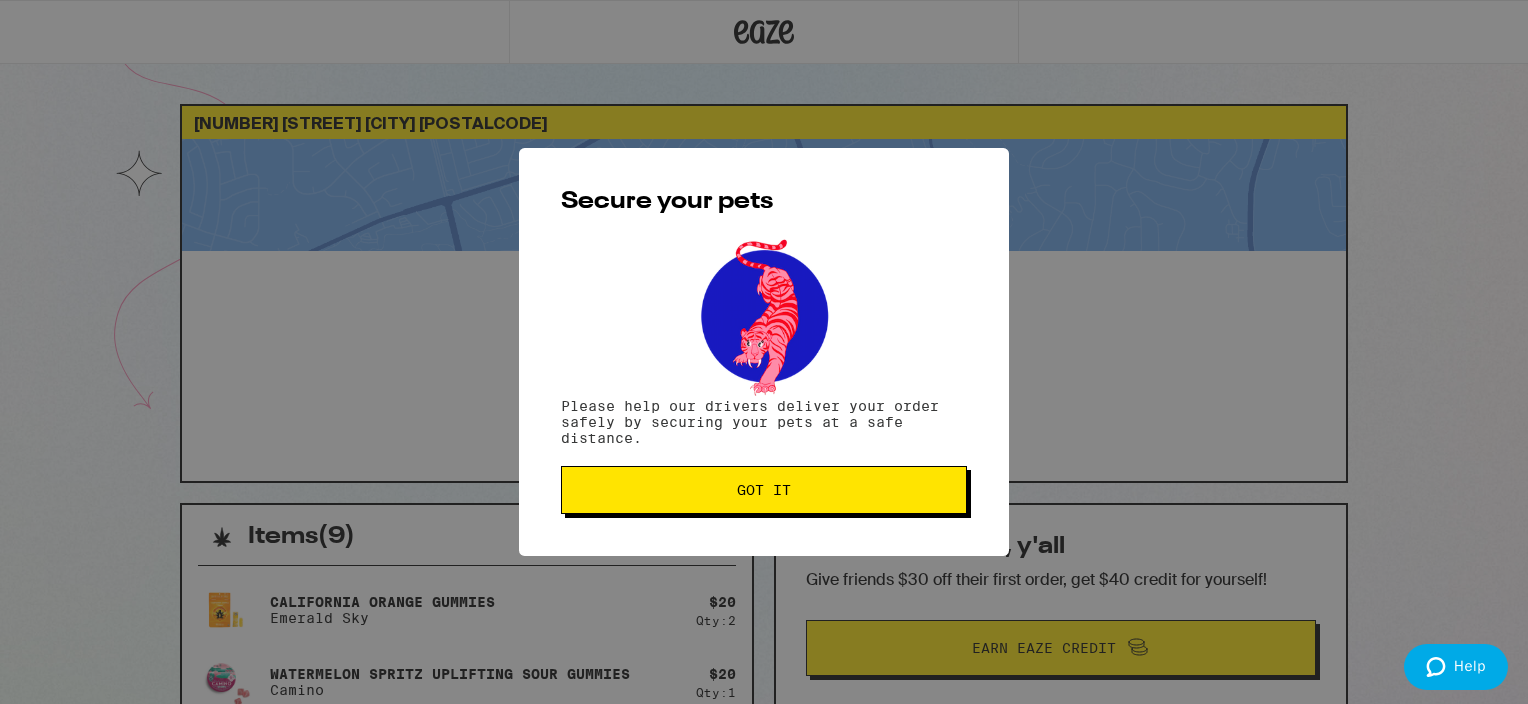 click on "Got it" at bounding box center [764, 490] 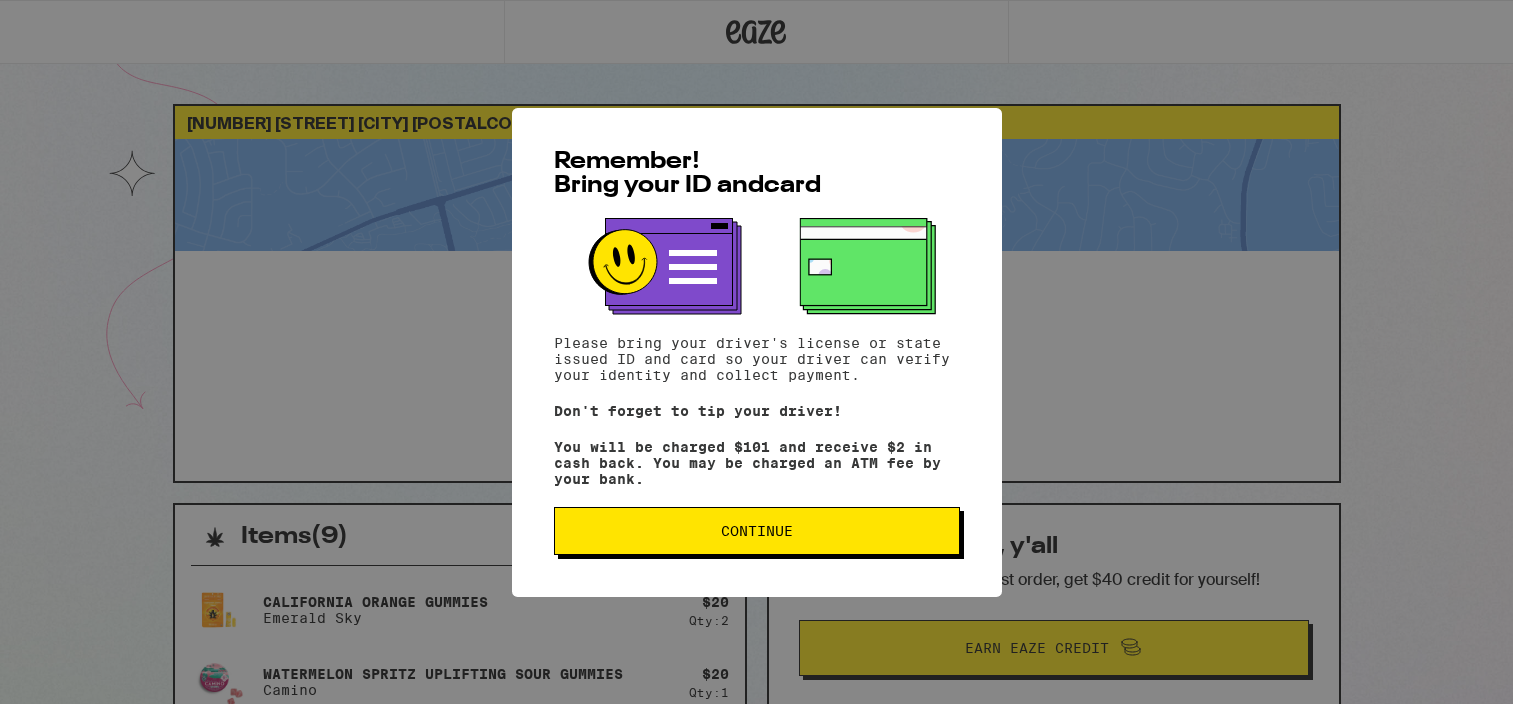 scroll, scrollTop: 0, scrollLeft: 0, axis: both 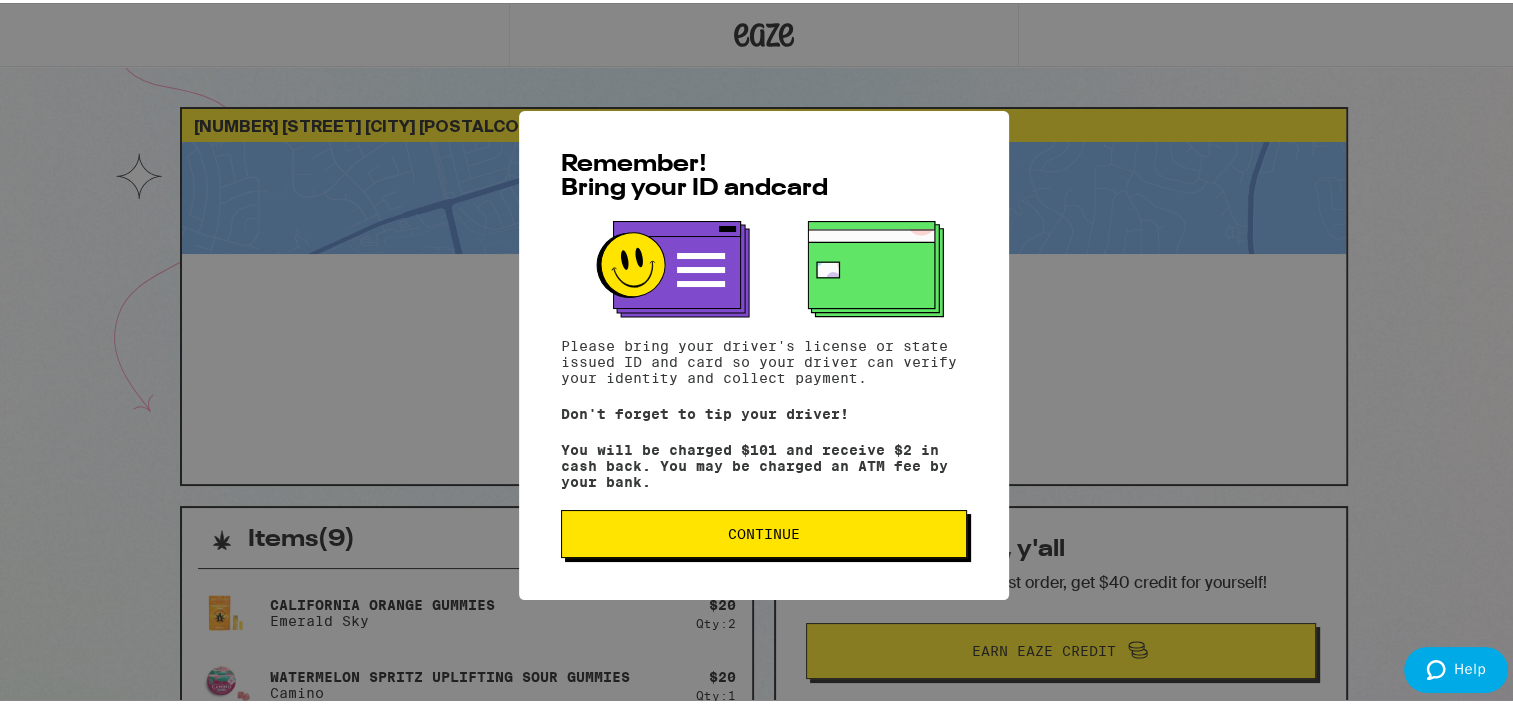 click on "Continue" at bounding box center (764, 531) 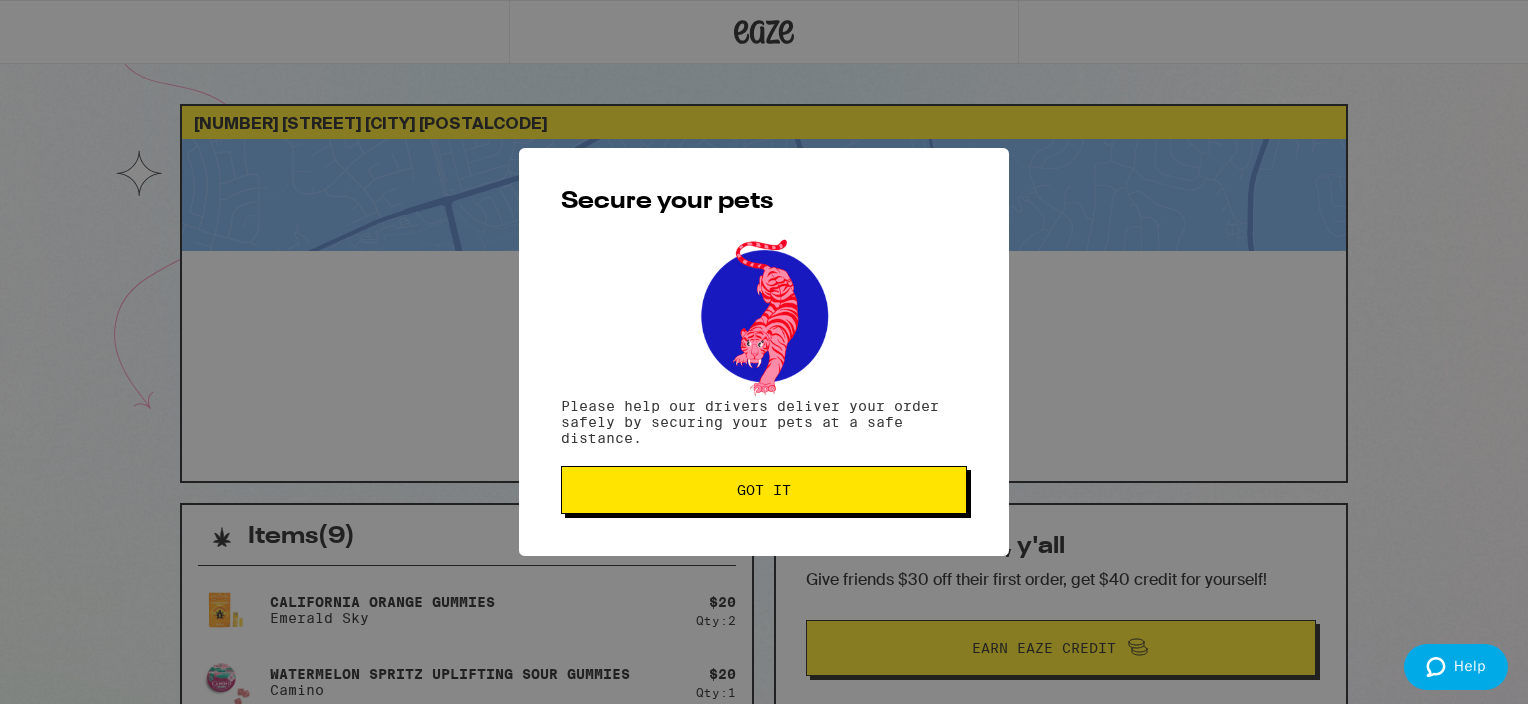 click on "Got it" at bounding box center (764, 490) 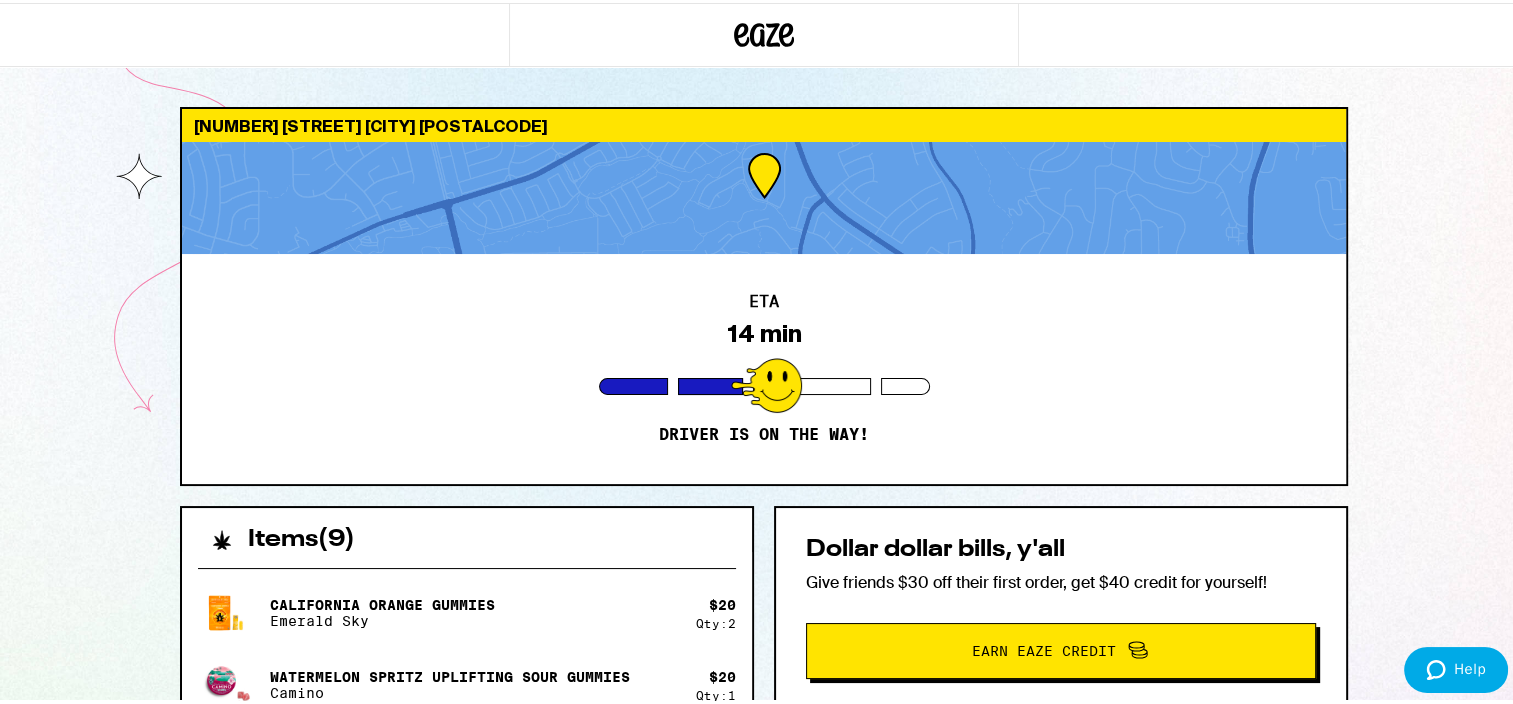 scroll, scrollTop: 0, scrollLeft: 0, axis: both 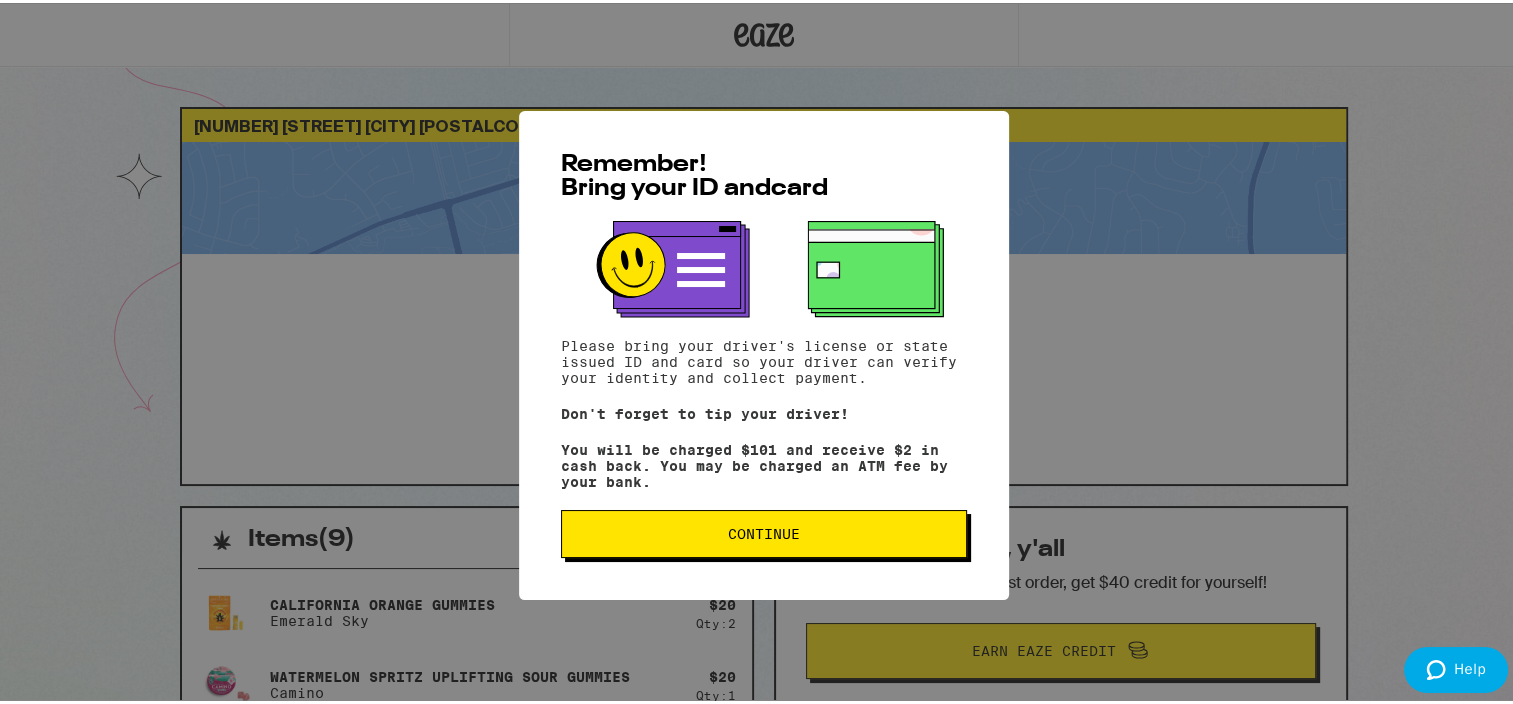 click on "Continue" at bounding box center [764, 531] 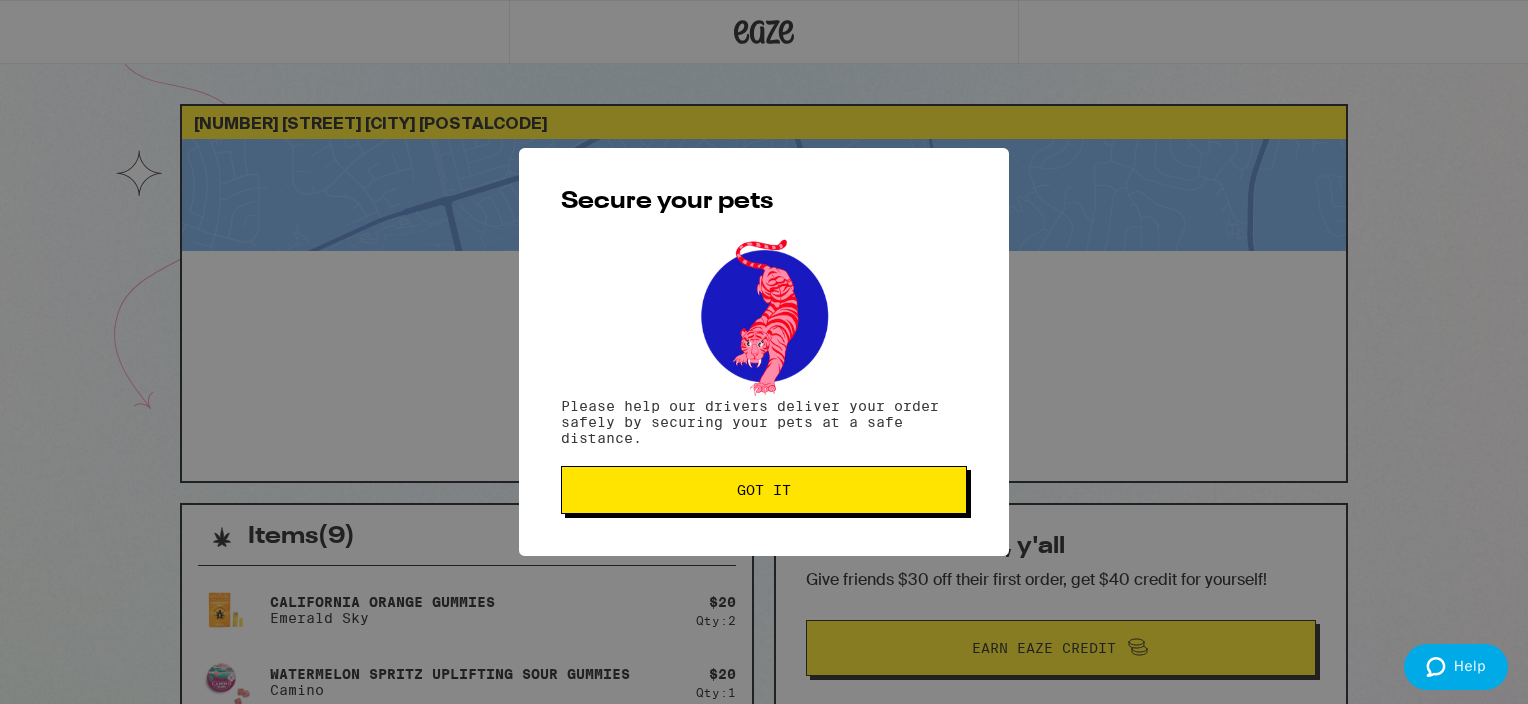click on "Got it" at bounding box center [764, 490] 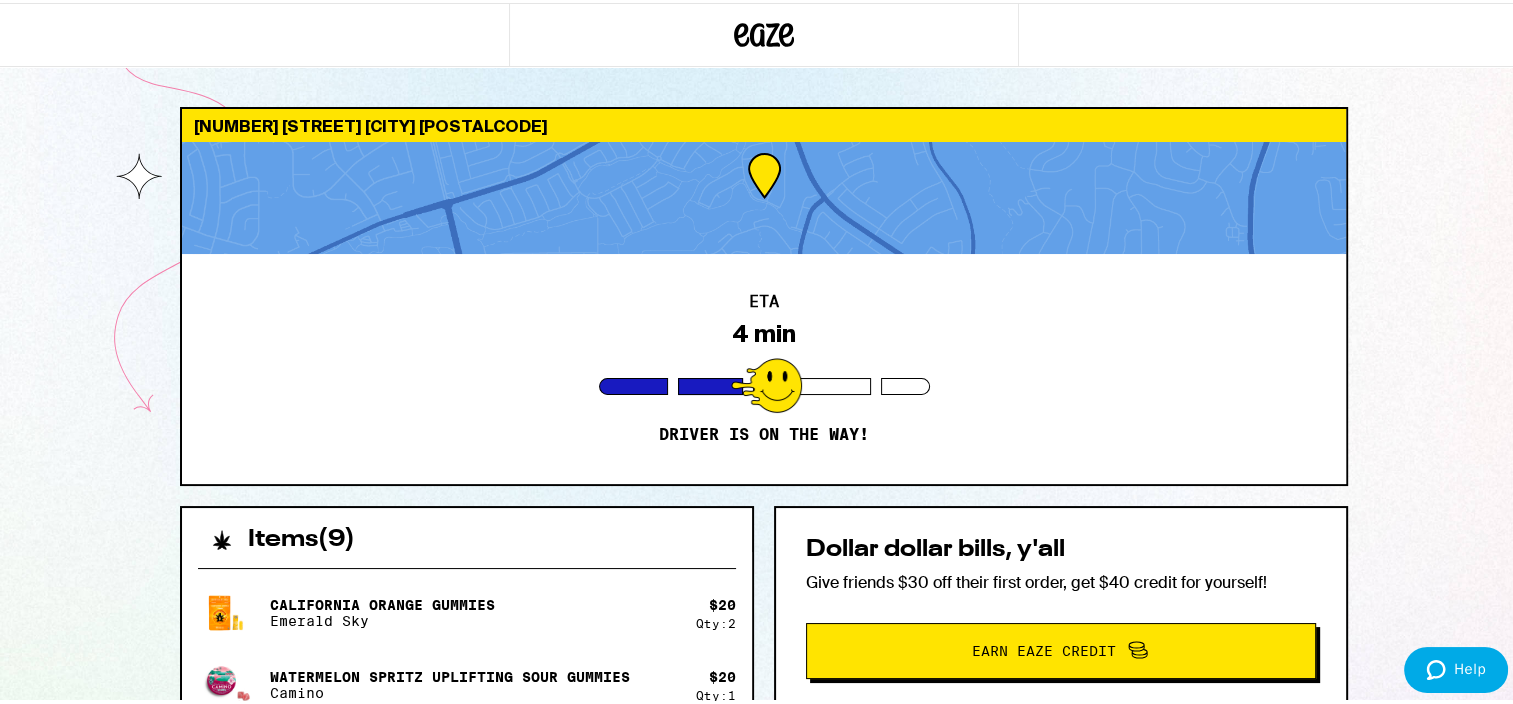 scroll, scrollTop: 0, scrollLeft: 0, axis: both 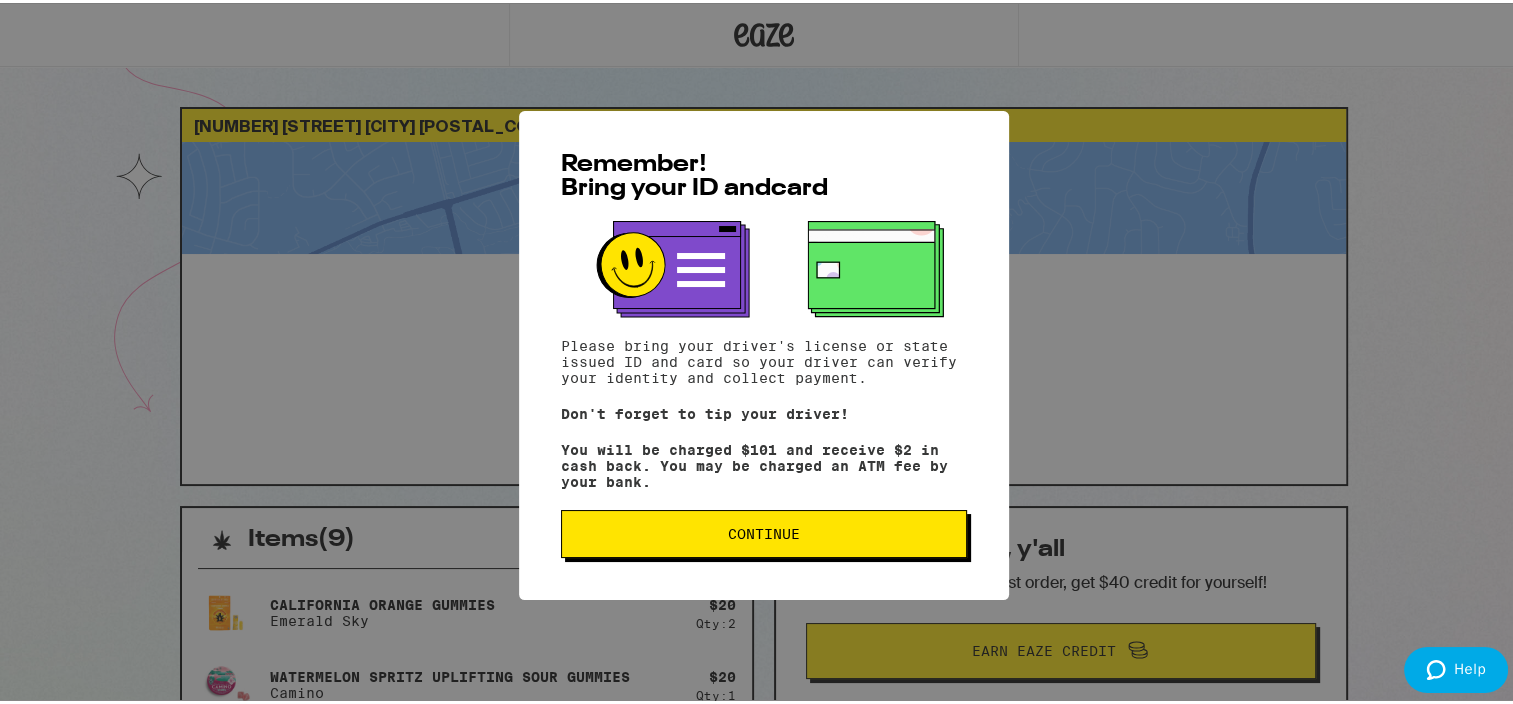 click on "Continue" at bounding box center (764, 531) 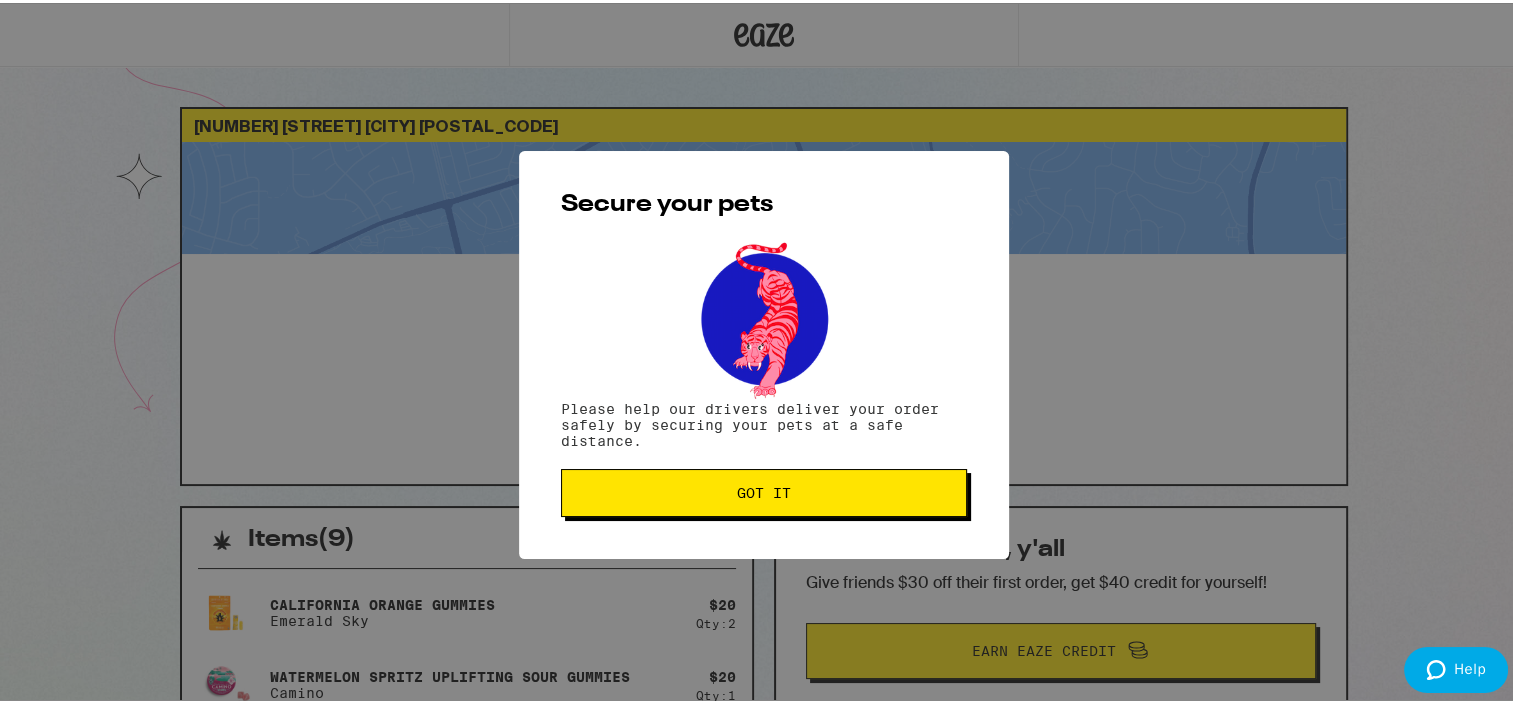 scroll, scrollTop: 0, scrollLeft: 0, axis: both 